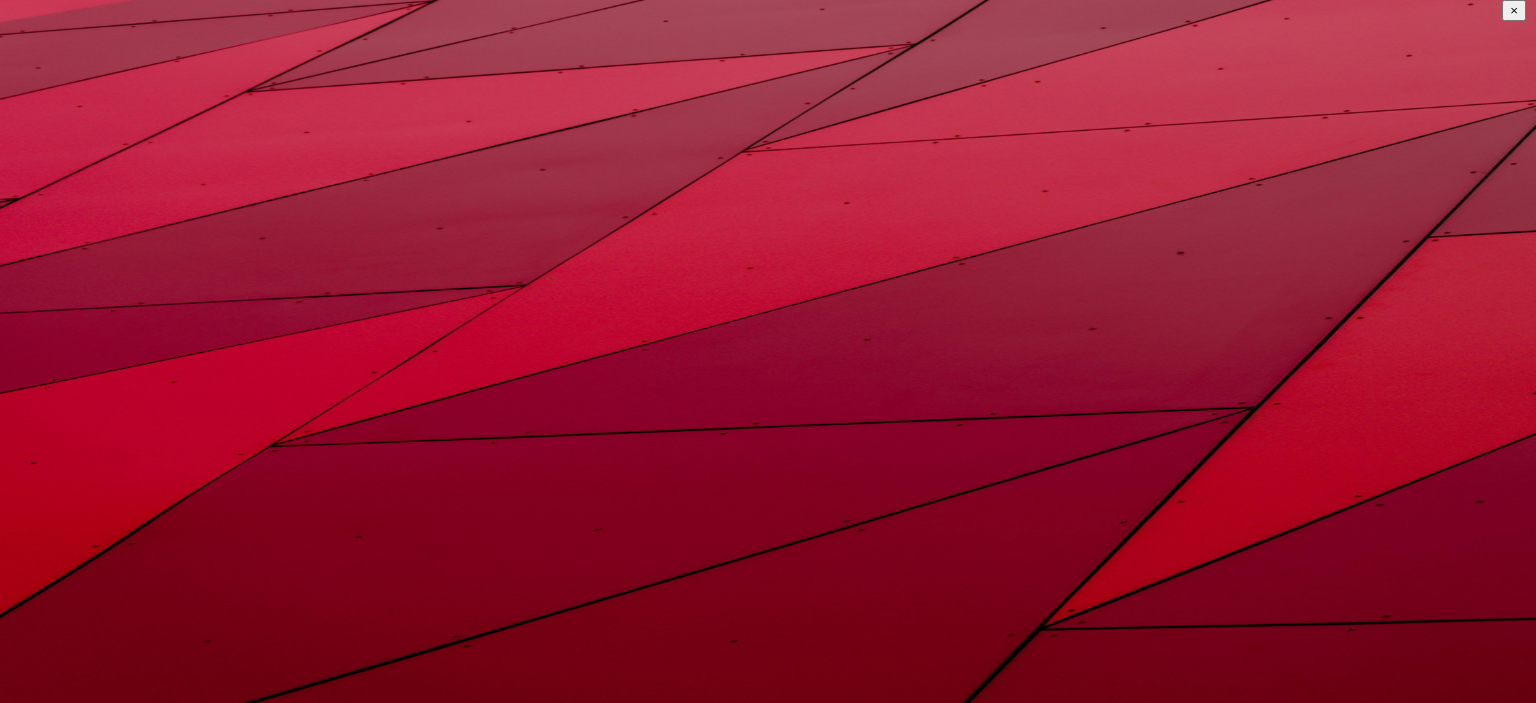 scroll, scrollTop: 0, scrollLeft: 0, axis: both 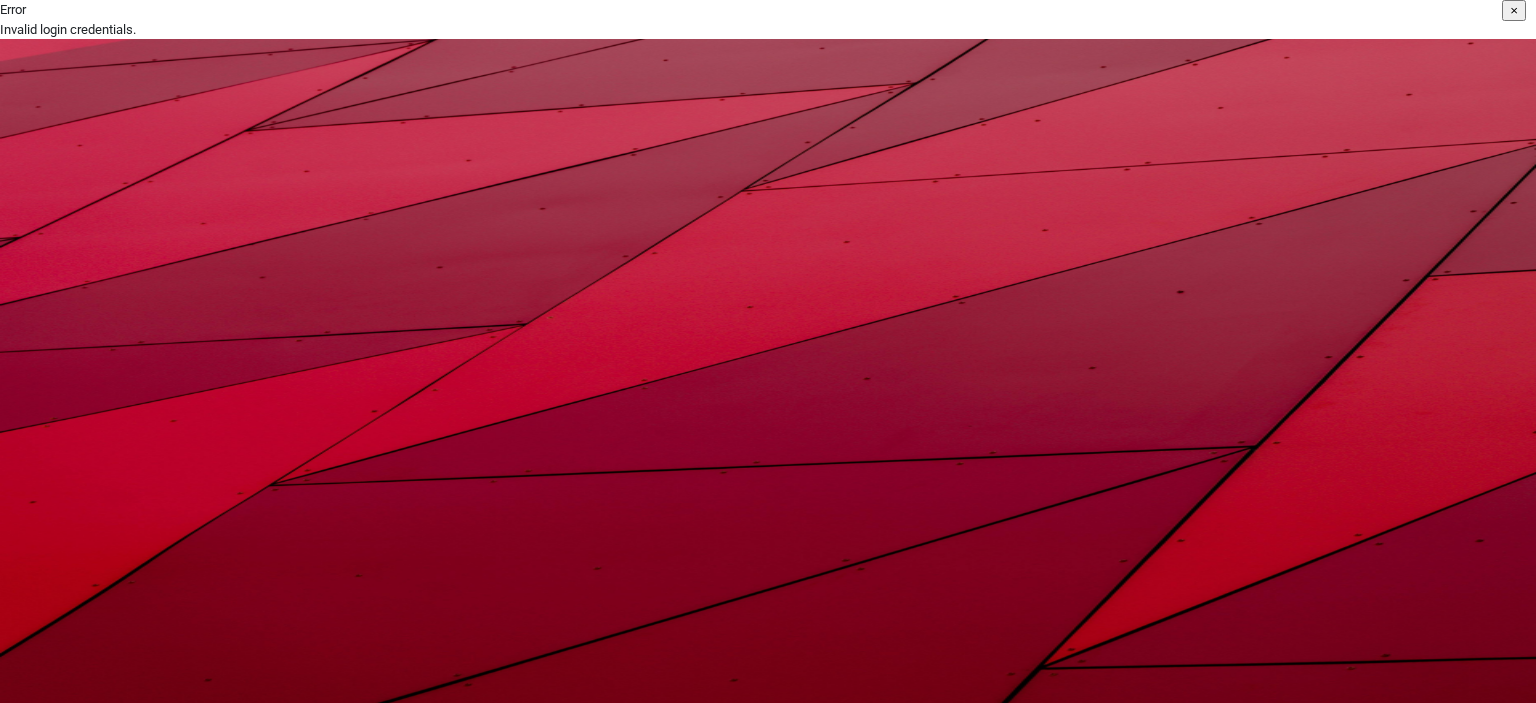 click on "TestHabanero" at bounding box center (210, 1260) 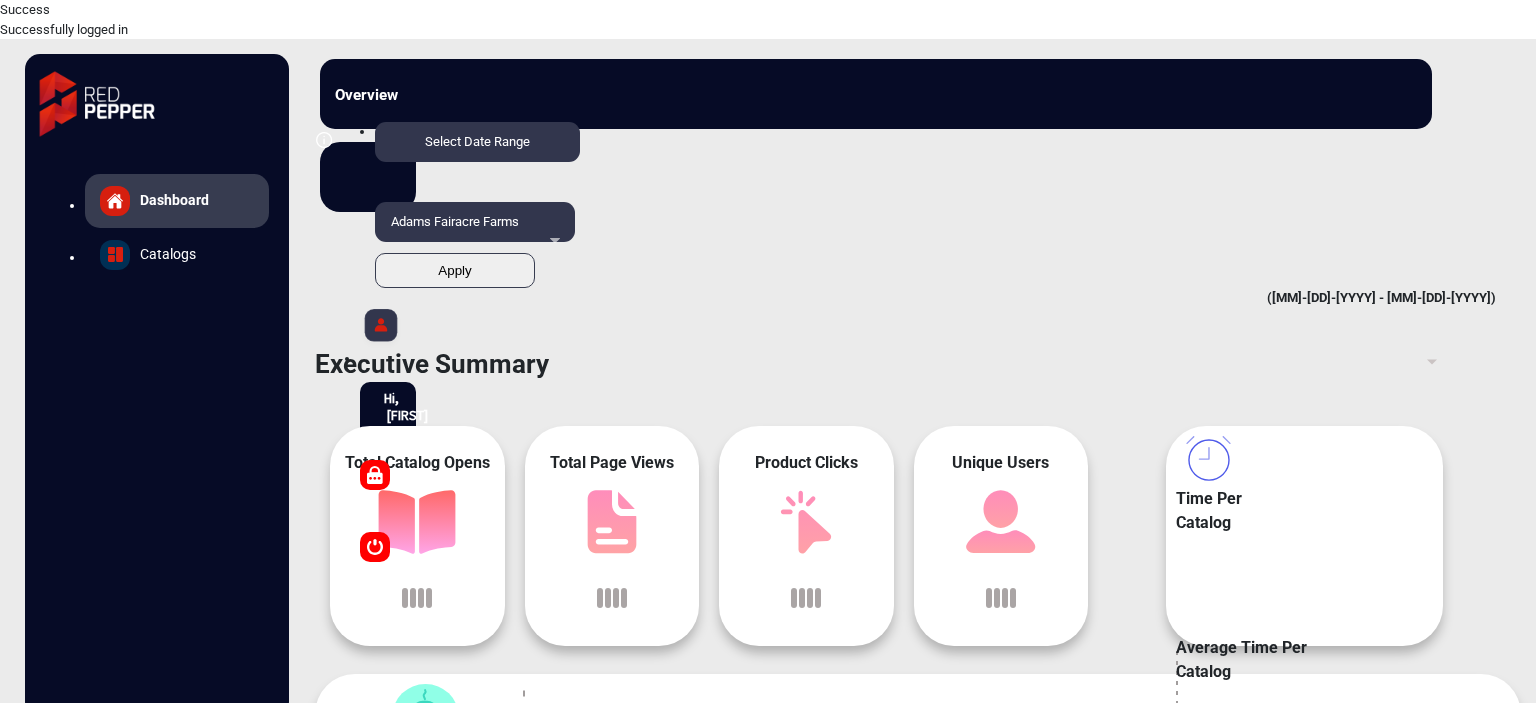 scroll, scrollTop: 15, scrollLeft: 0, axis: vertical 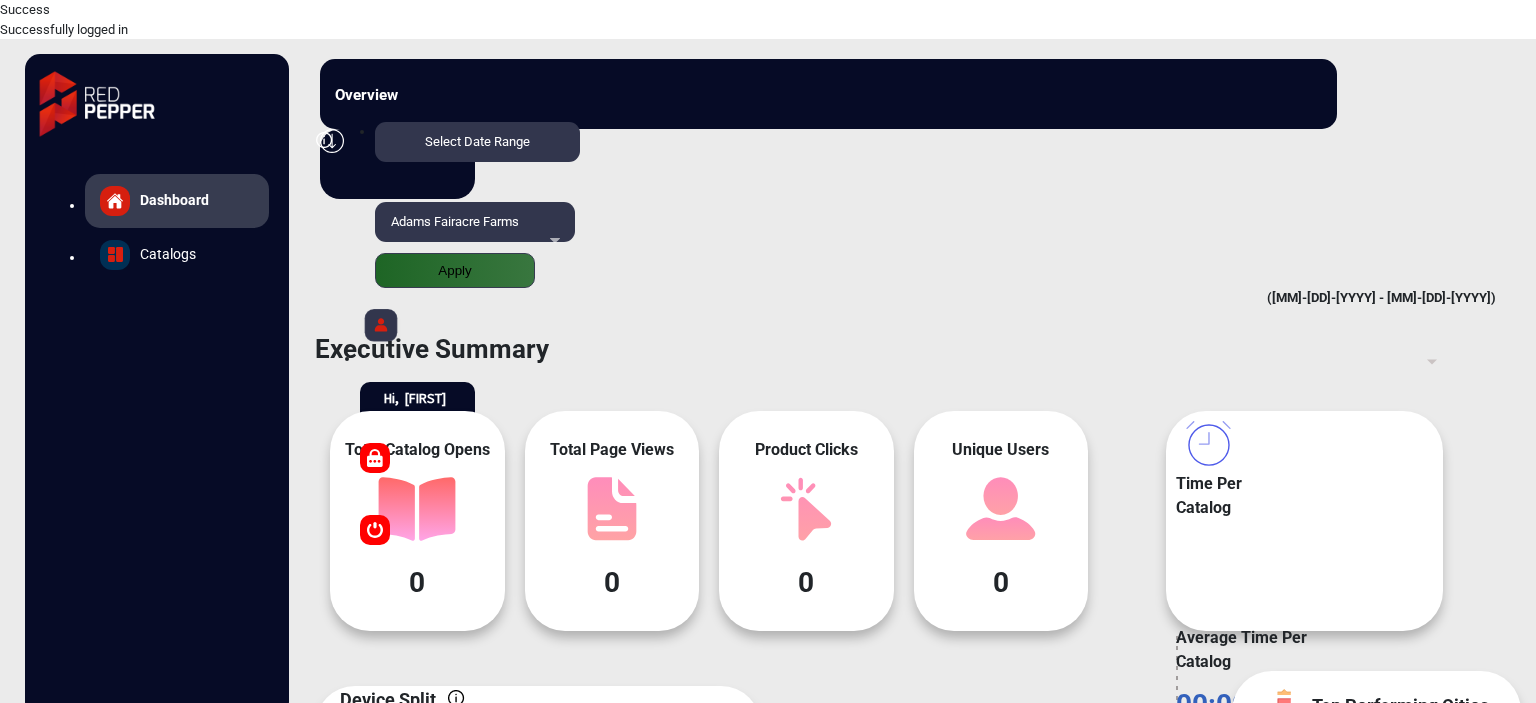 click on "Adams Fairacre Farms" at bounding box center [475, 232] 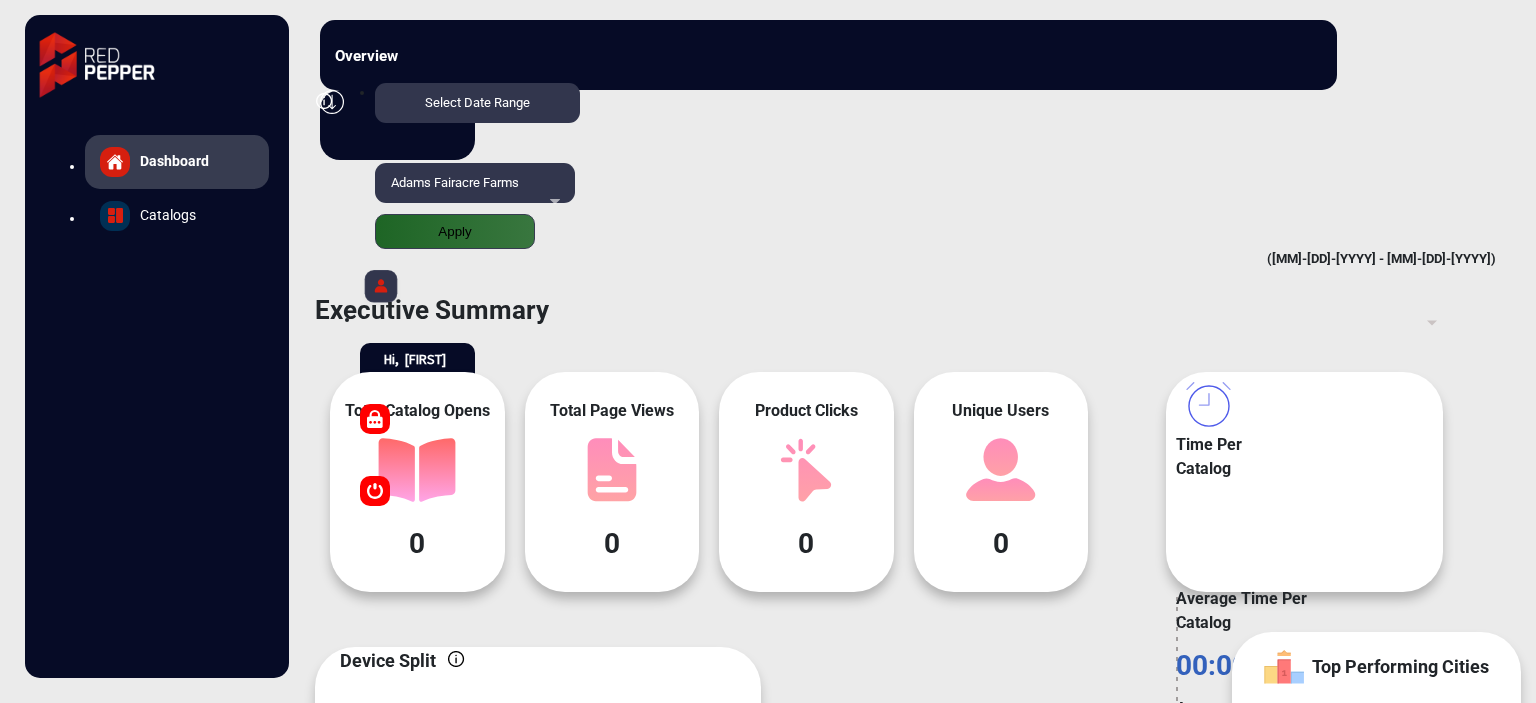 scroll, scrollTop: 500, scrollLeft: 0, axis: vertical 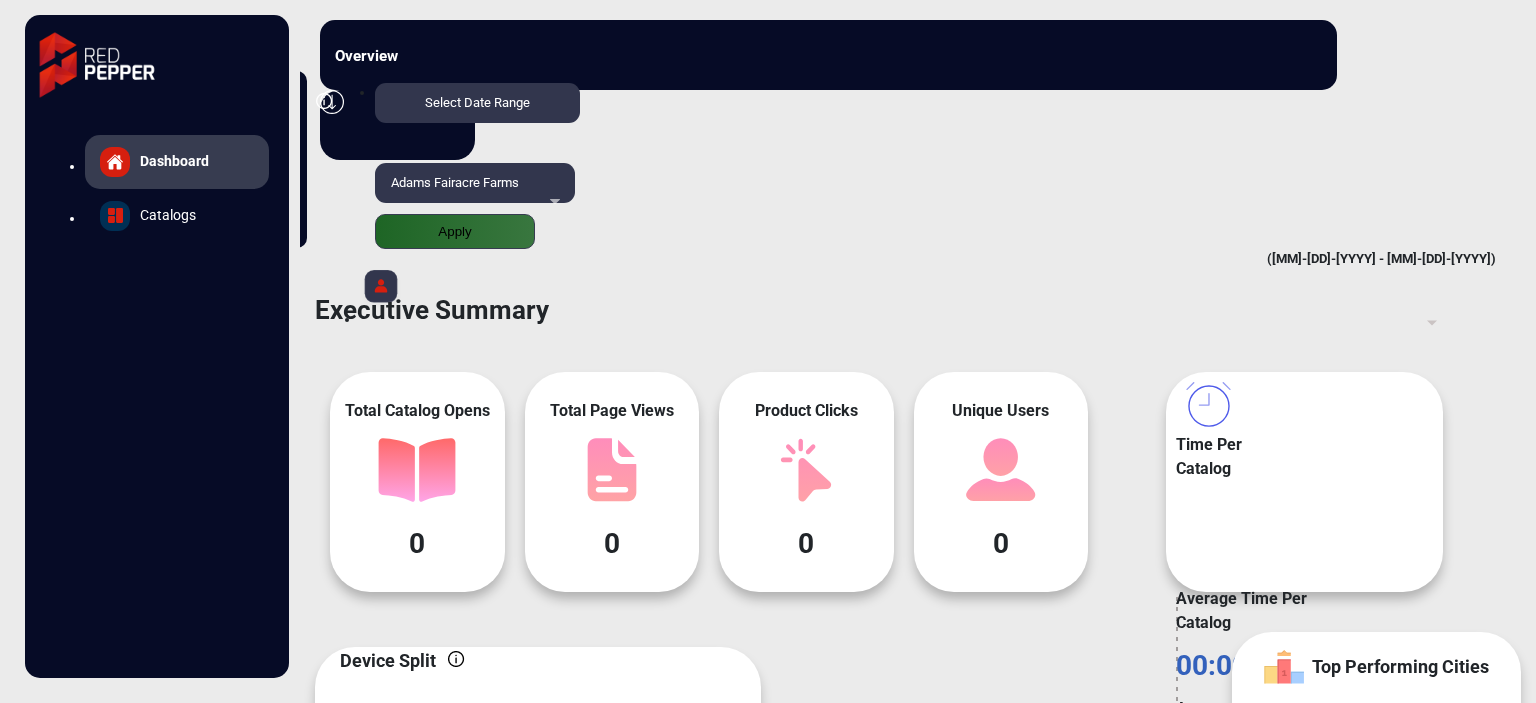 click on "Log Out" at bounding box center [221, 212] 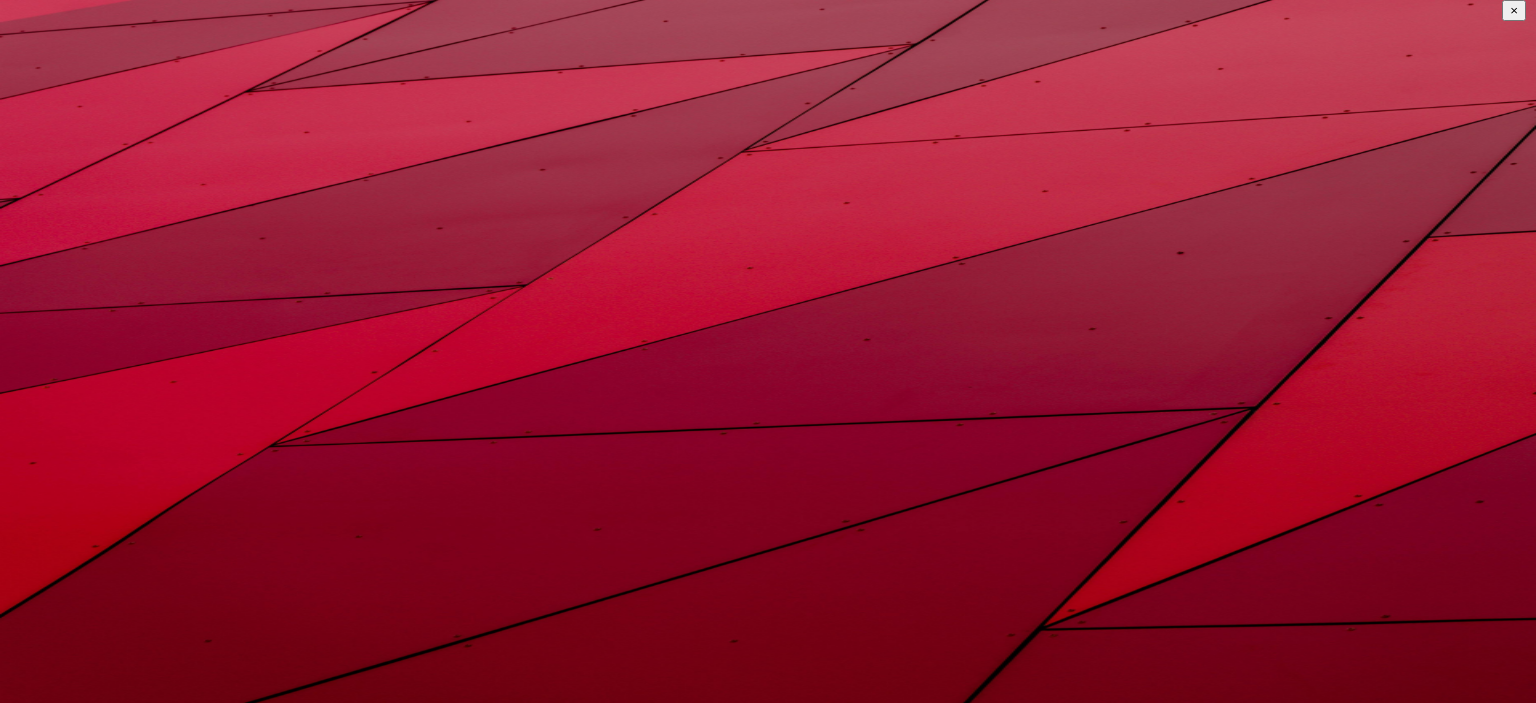 type on "[FIRST]" 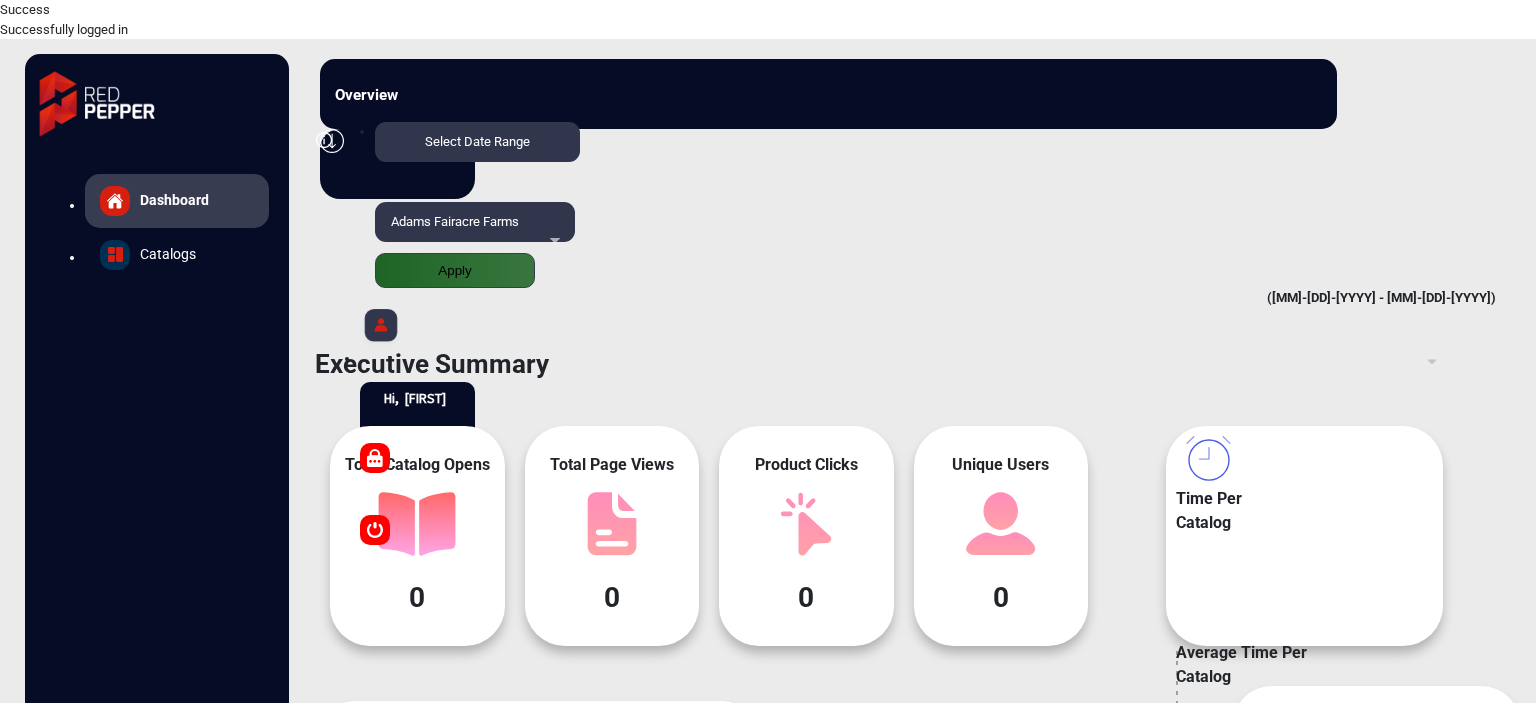 scroll, scrollTop: 15, scrollLeft: 0, axis: vertical 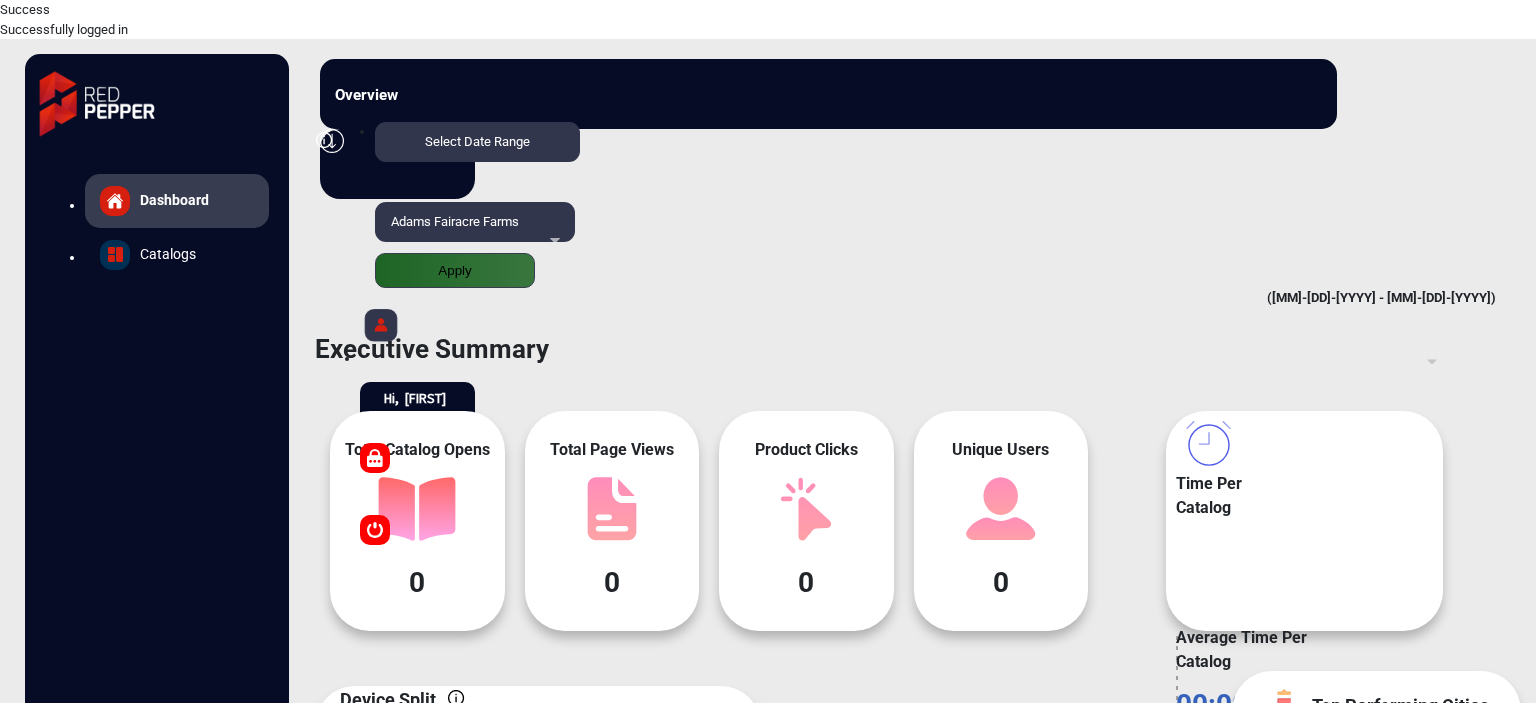 click on "Adams Fairacre Farms" at bounding box center (475, 232) 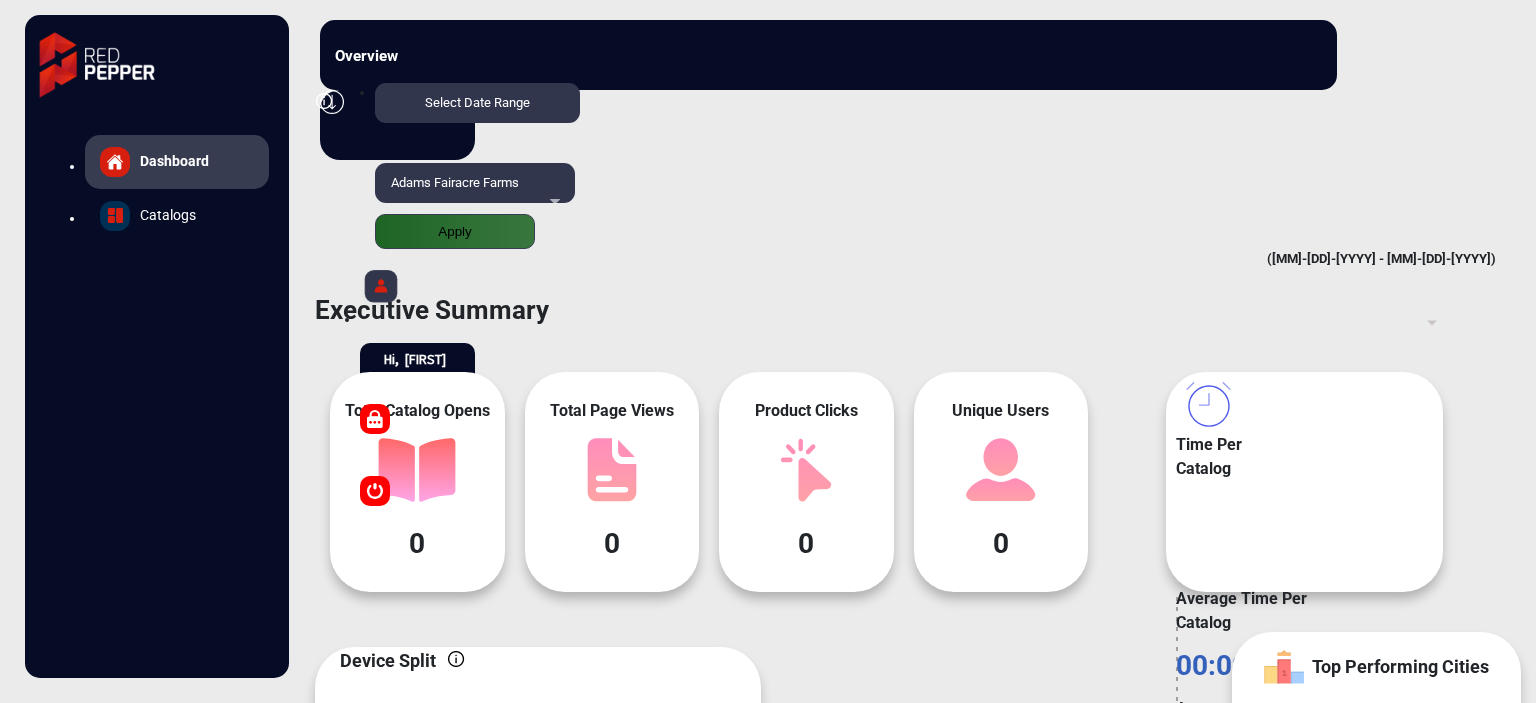 scroll, scrollTop: 340, scrollLeft: 0, axis: vertical 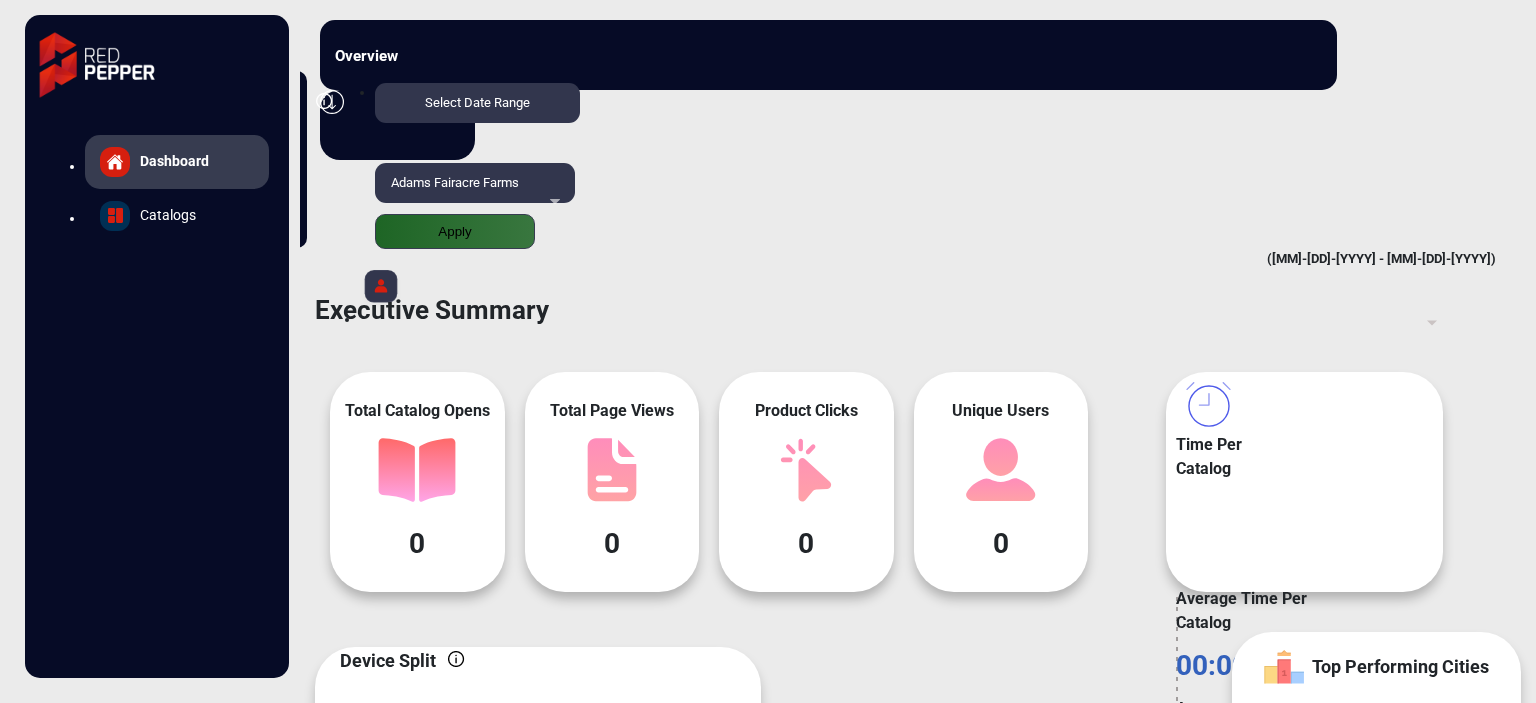 click on "Log Out" at bounding box center (202, 186) 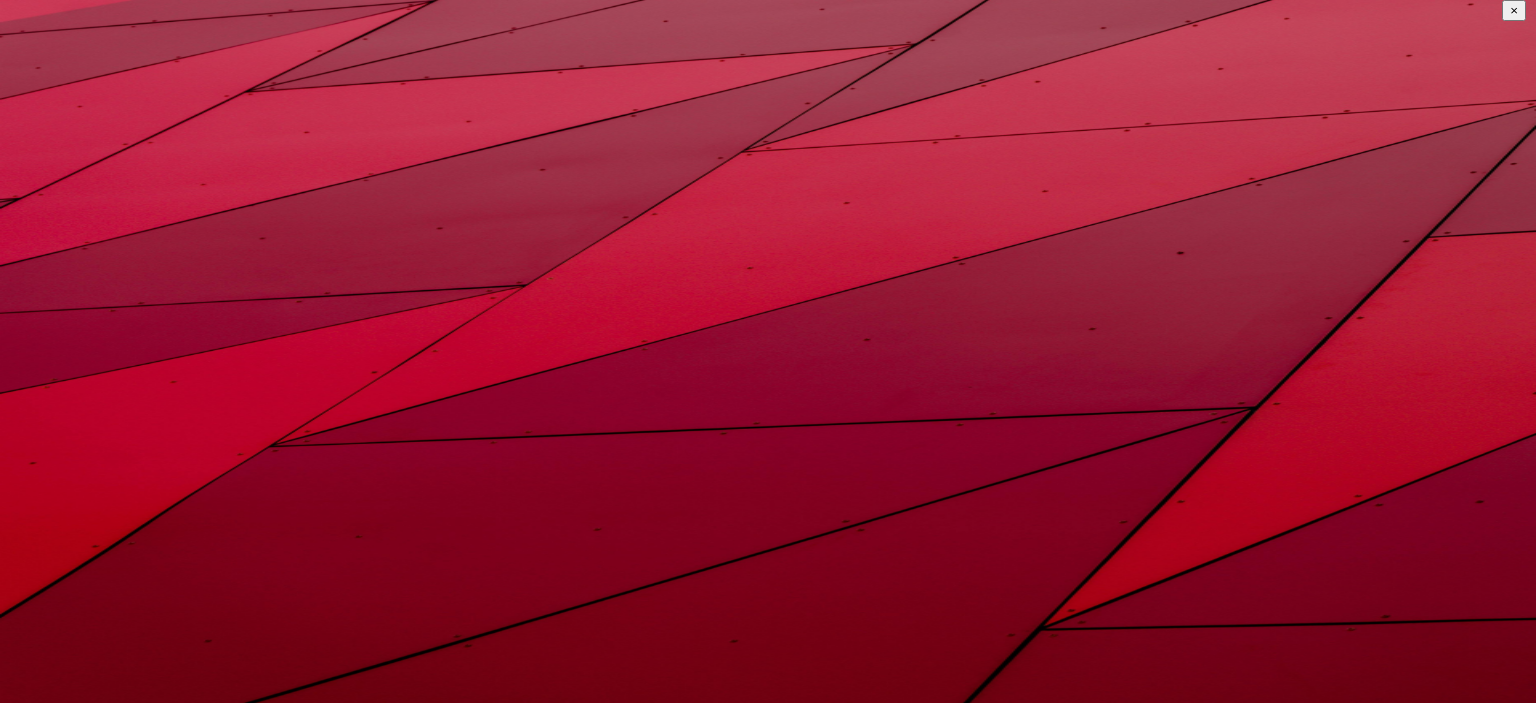 click on "[FIRST]" at bounding box center (210, 1221) 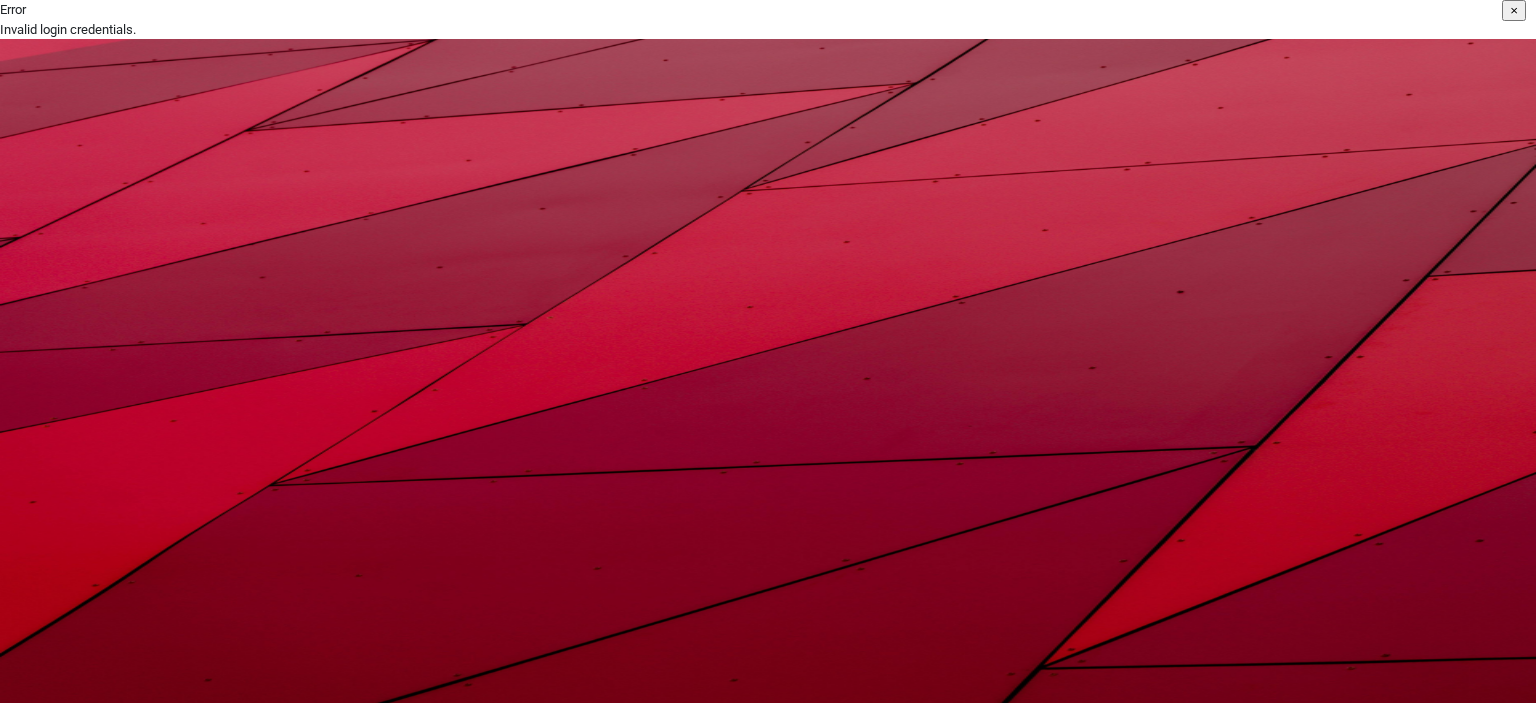 click on "visibility_off" at bounding box center (1514, 1307) 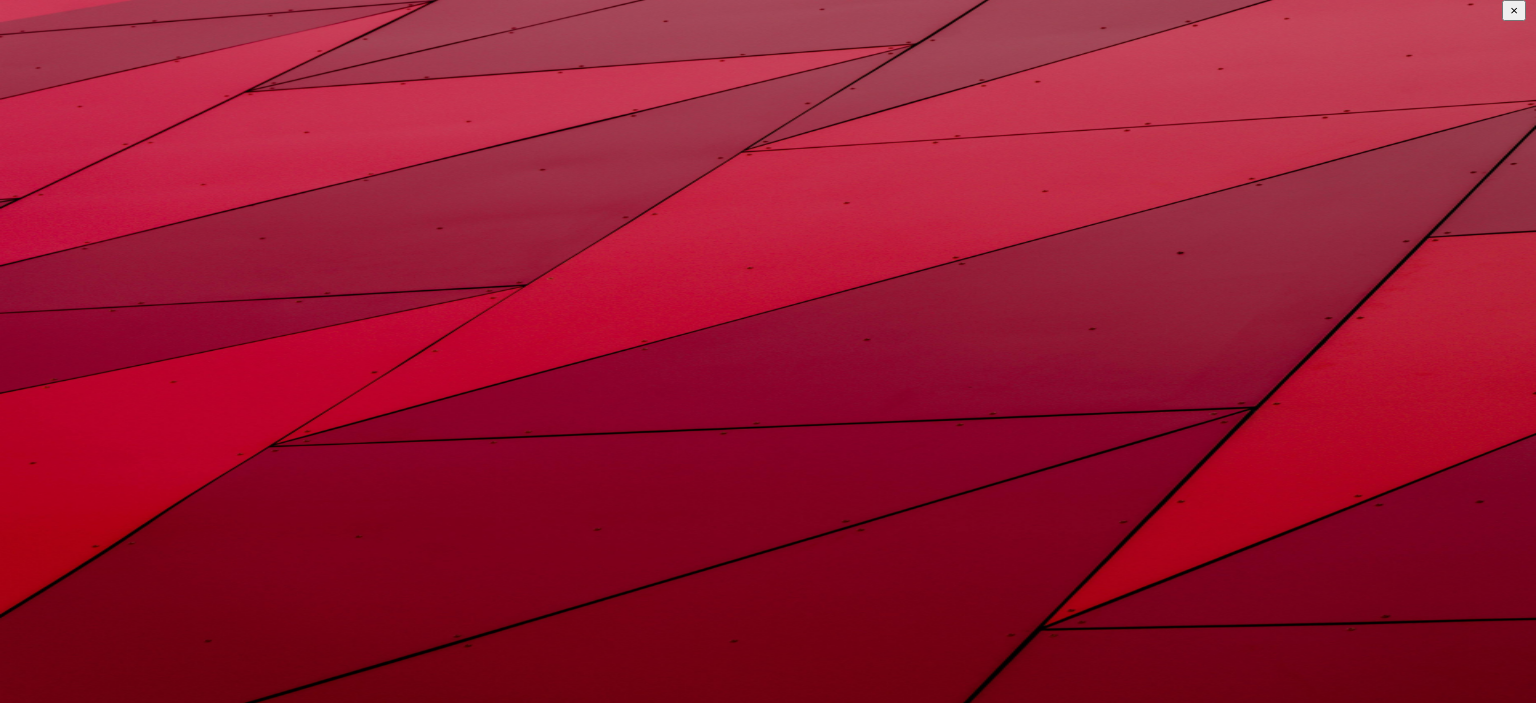 click on "[LAST]" at bounding box center [210, 1221] 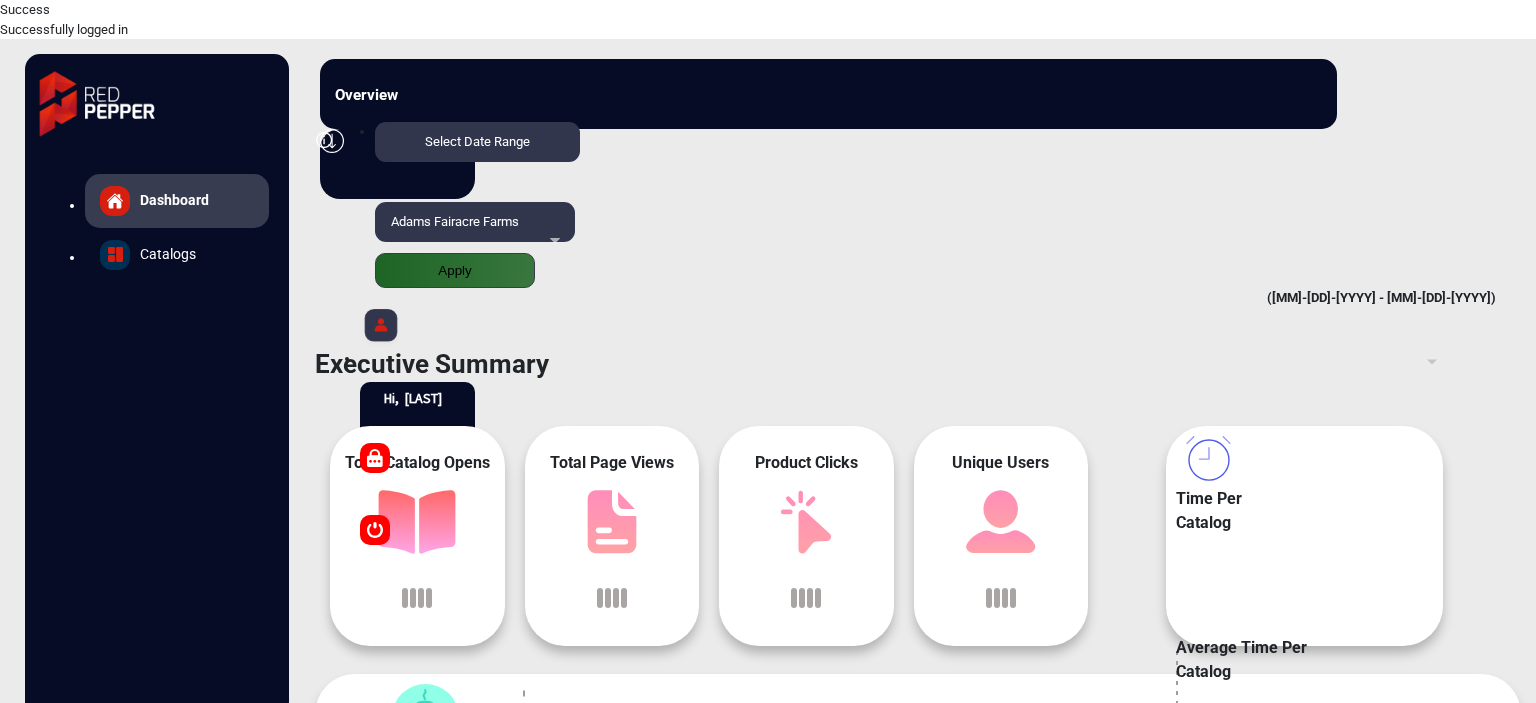 scroll, scrollTop: 15, scrollLeft: 0, axis: vertical 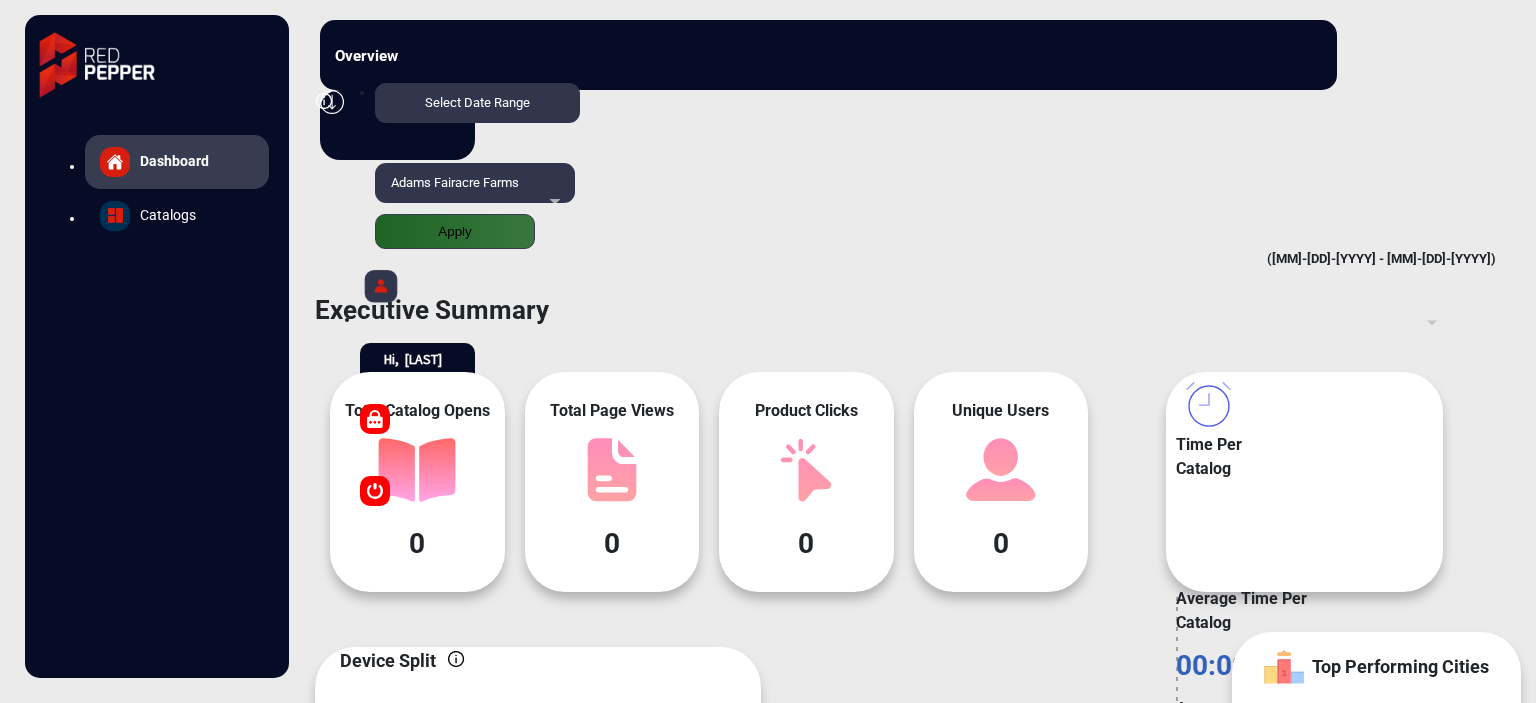 click on "Adams Fairacre Farms" at bounding box center (455, 182) 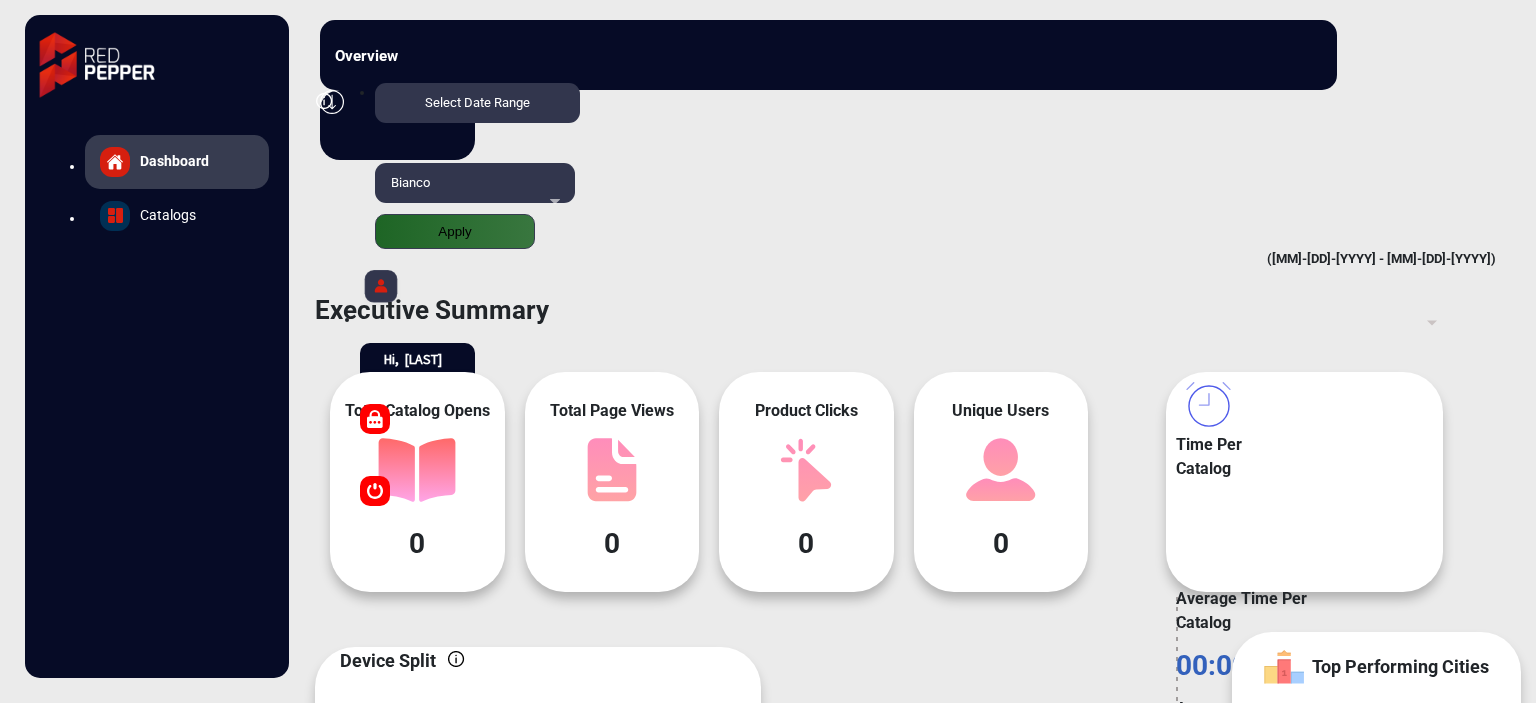click on "Apply" at bounding box center [455, 231] 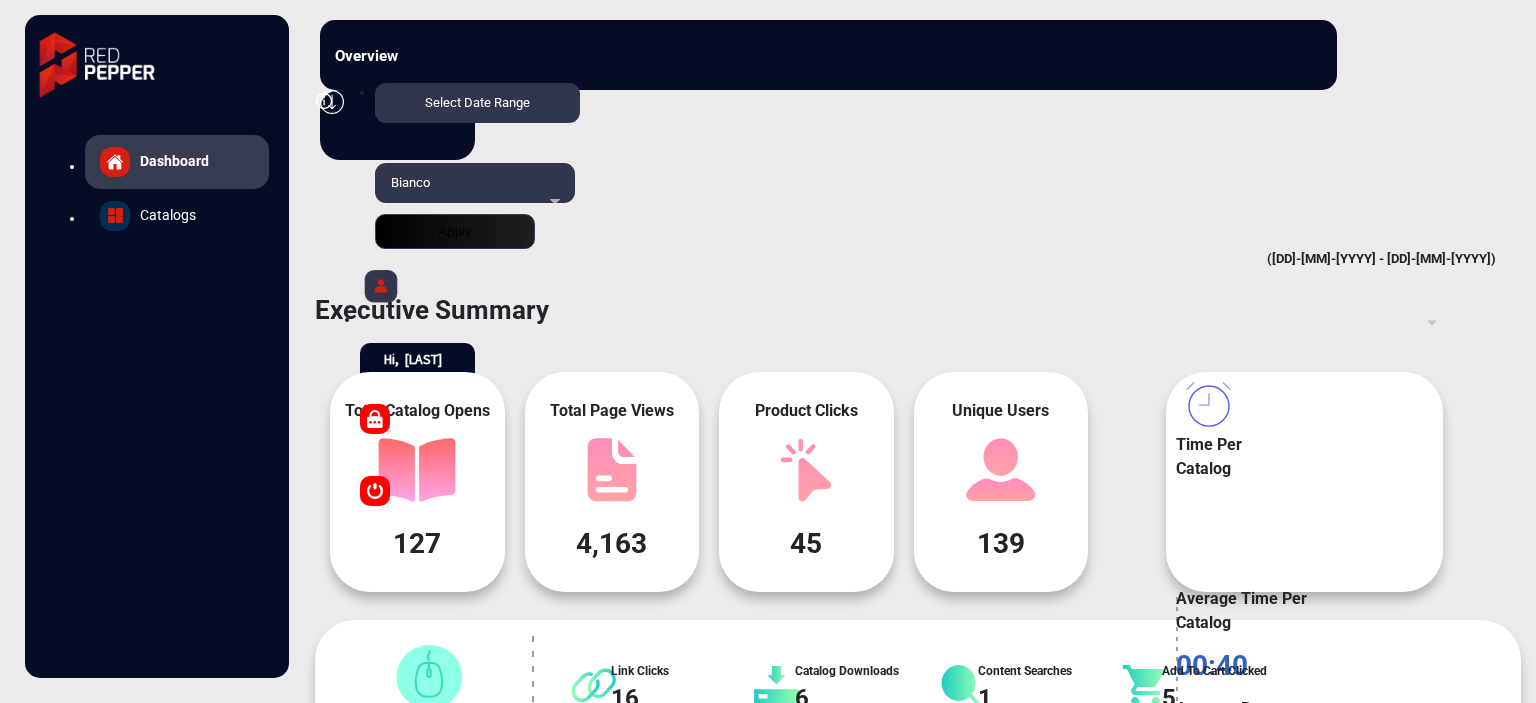 scroll, scrollTop: 999101, scrollLeft: 998828, axis: both 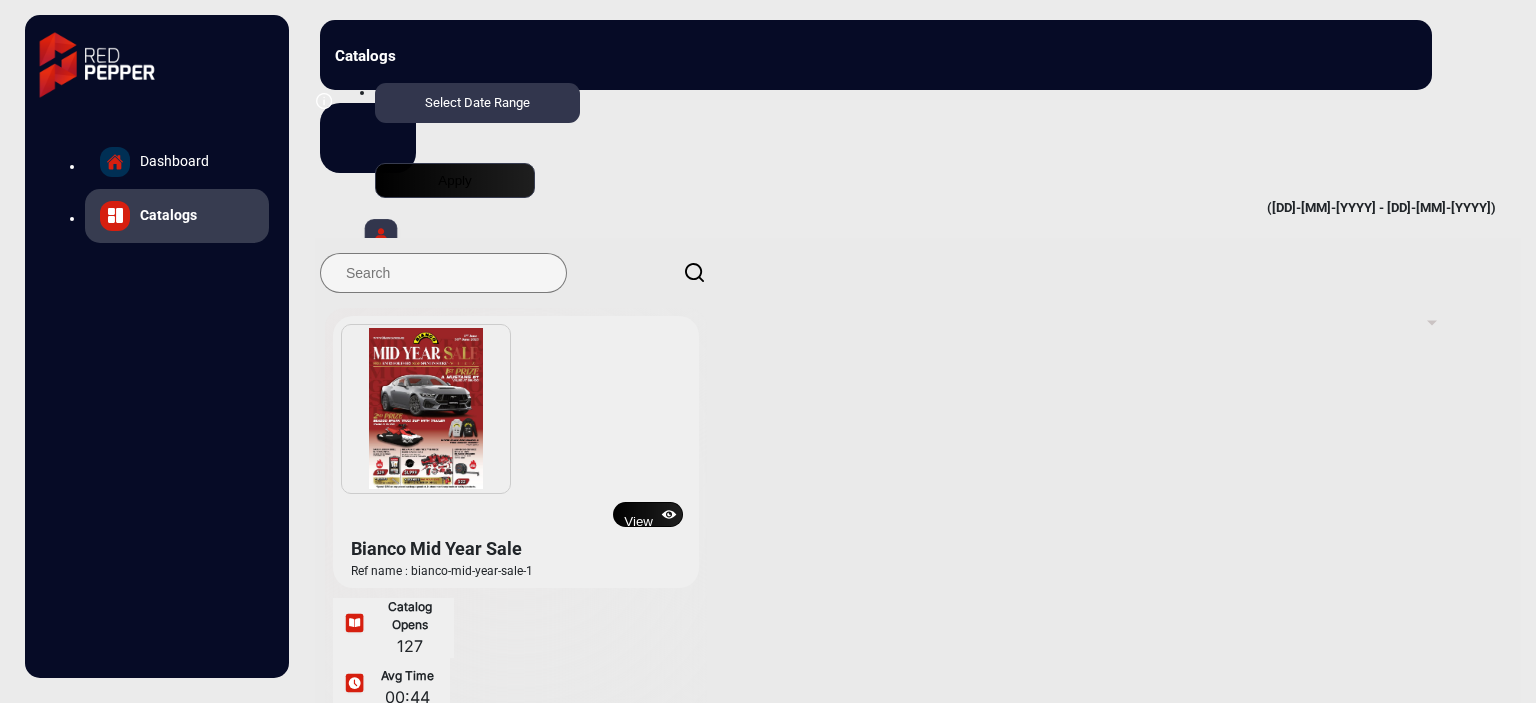 click on "View" at bounding box center (648, 514) 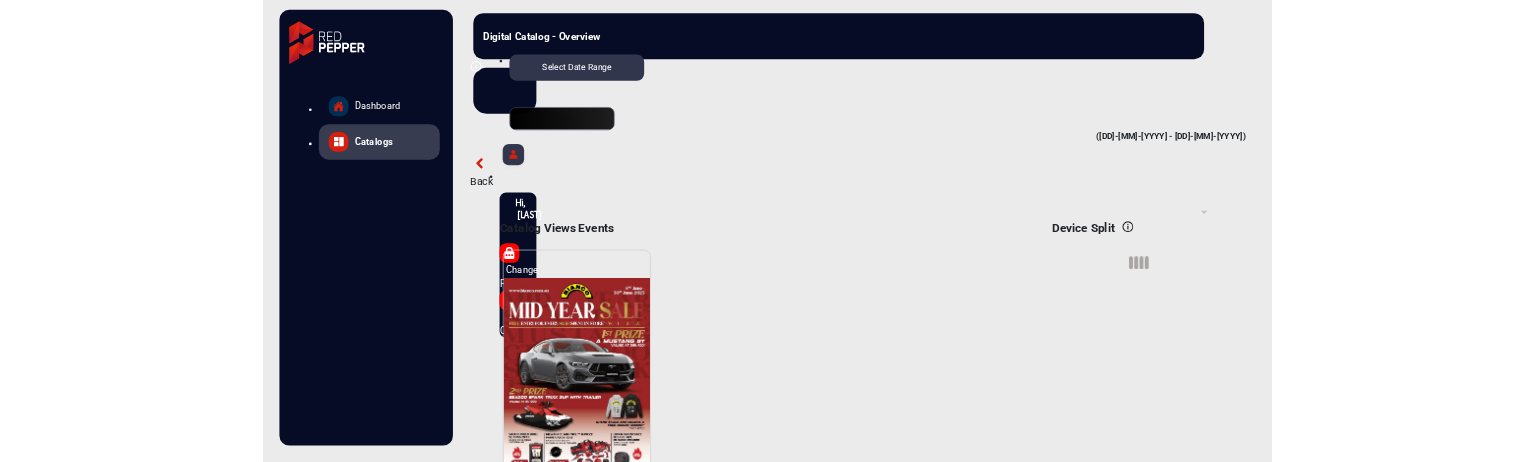 scroll, scrollTop: 15, scrollLeft: 0, axis: vertical 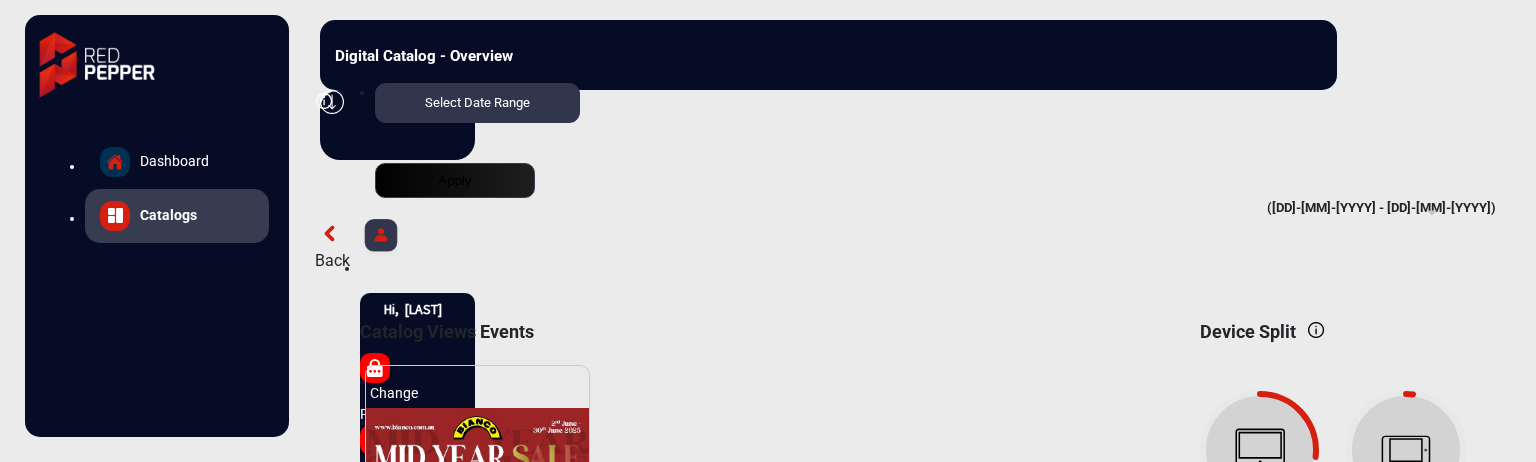 click on "Dashboard" at bounding box center (177, 162) 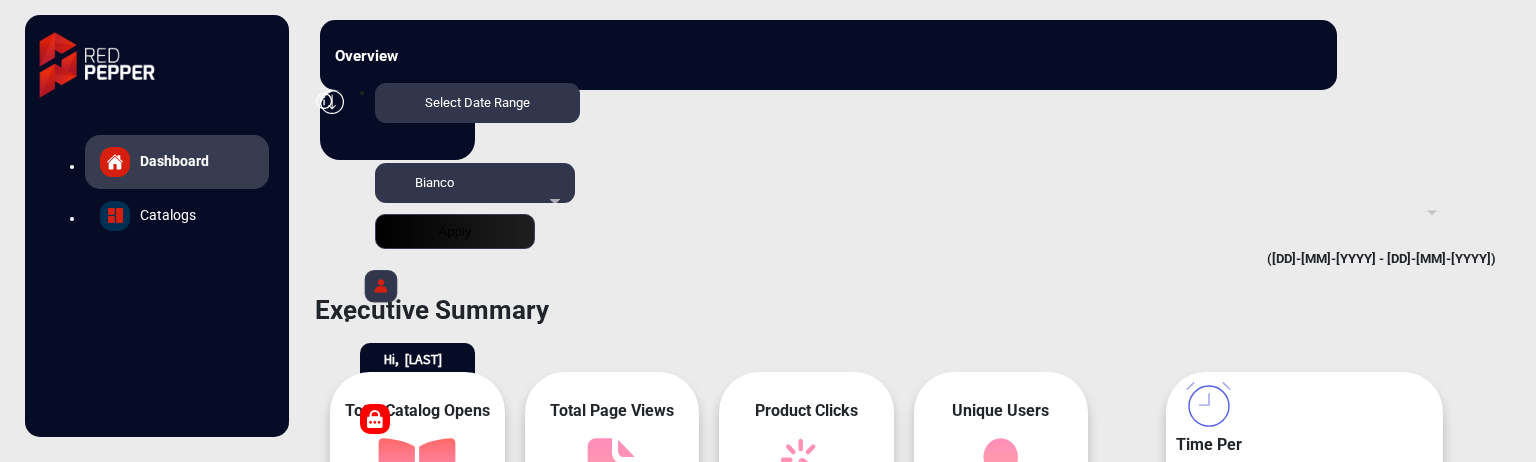 scroll, scrollTop: 999101, scrollLeft: 998828, axis: both 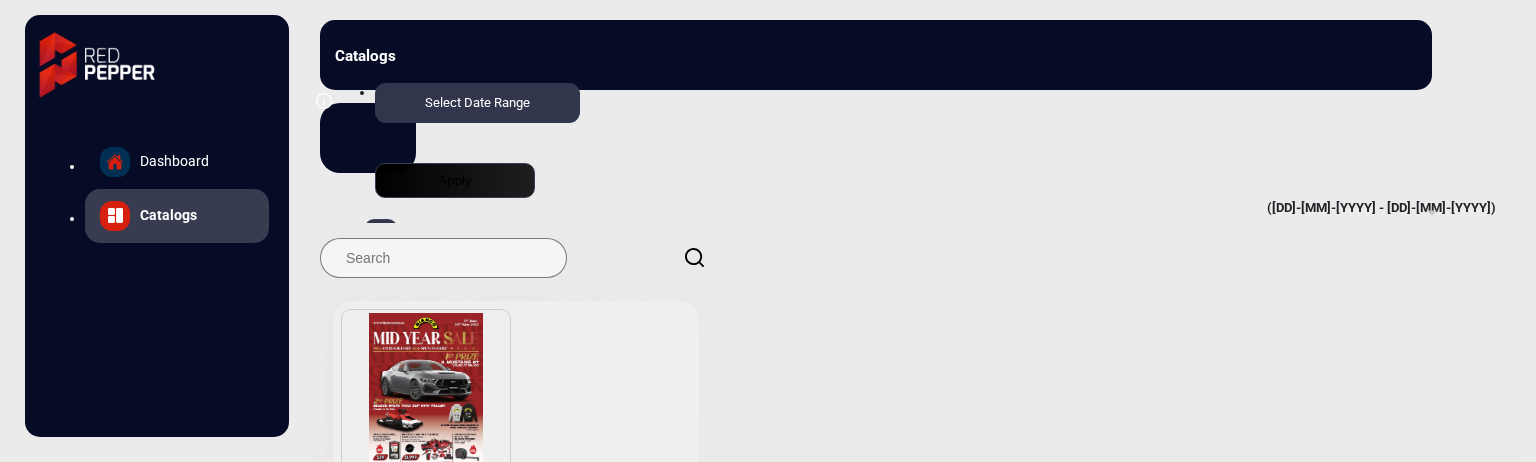 click on "View" at bounding box center [648, 499] 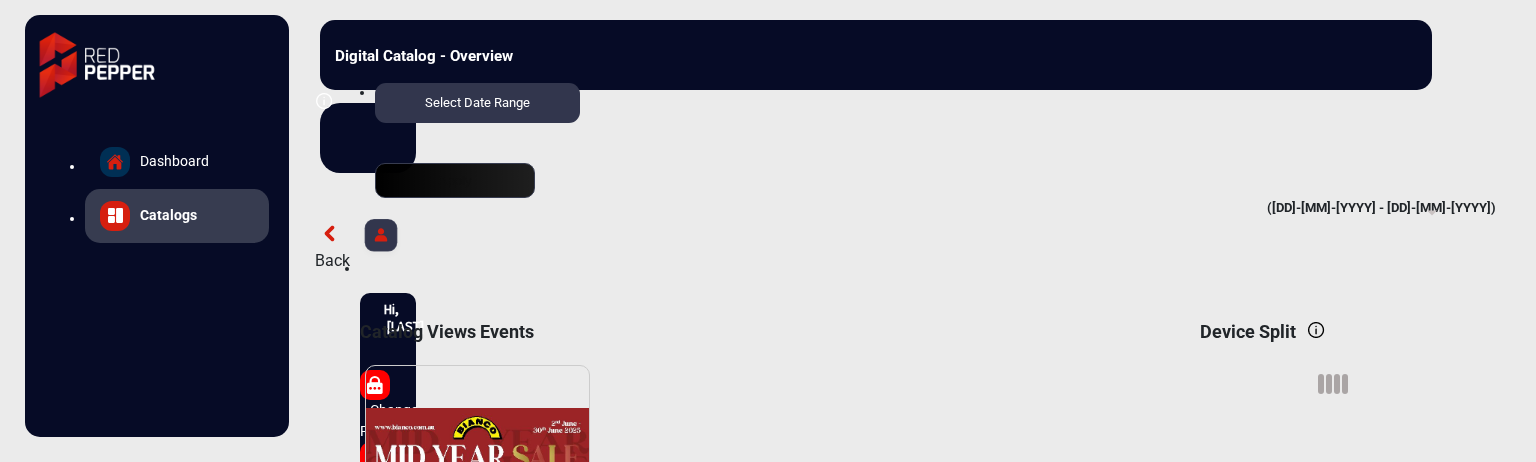 scroll, scrollTop: 15, scrollLeft: 0, axis: vertical 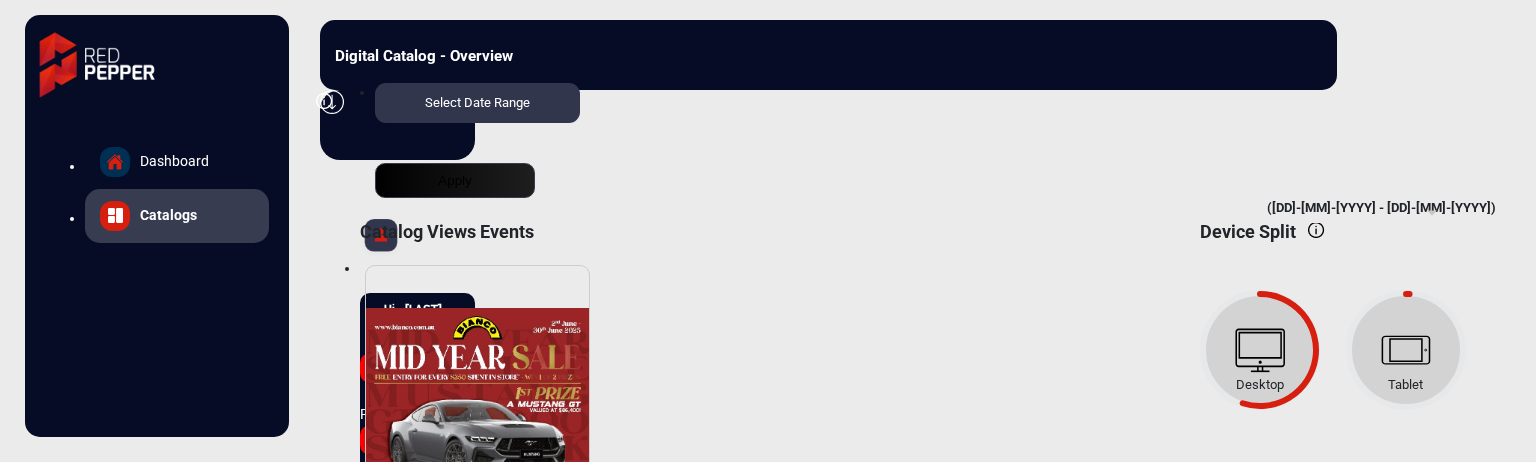 click on "Dashboard" at bounding box center [177, 162] 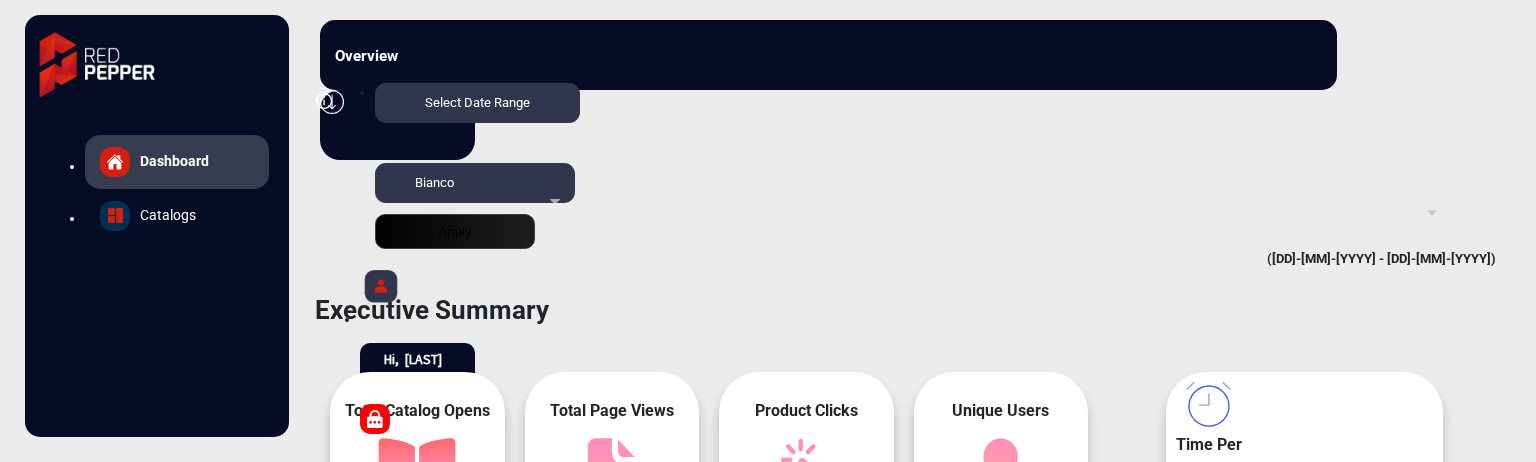 click on "Select Date Range" at bounding box center (477, 103) 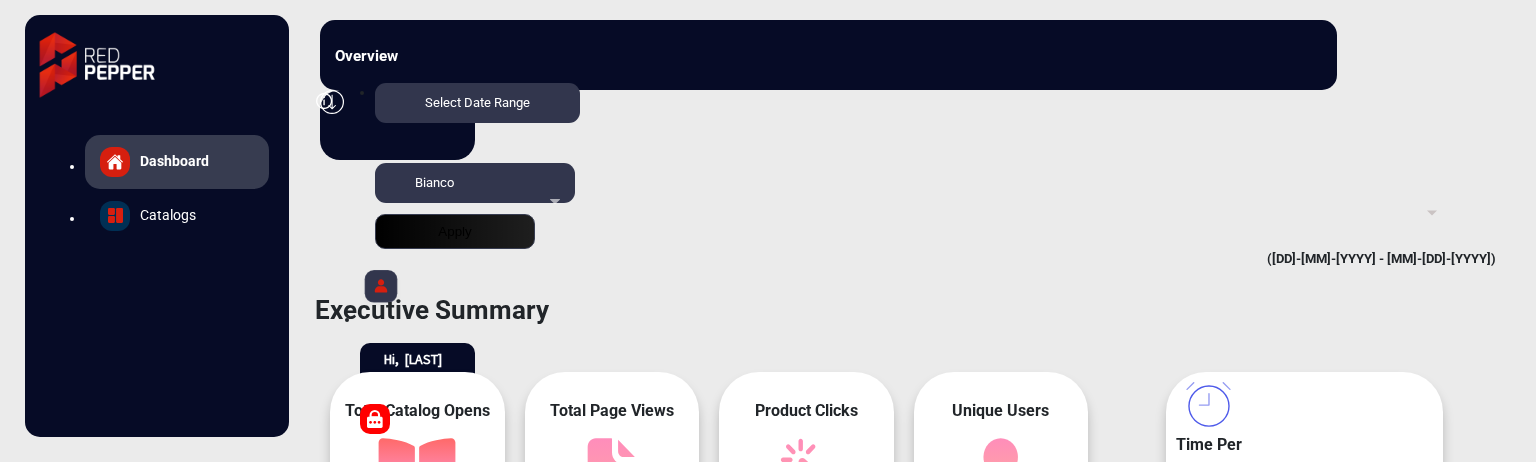 click on "Catalogs" at bounding box center [177, 162] 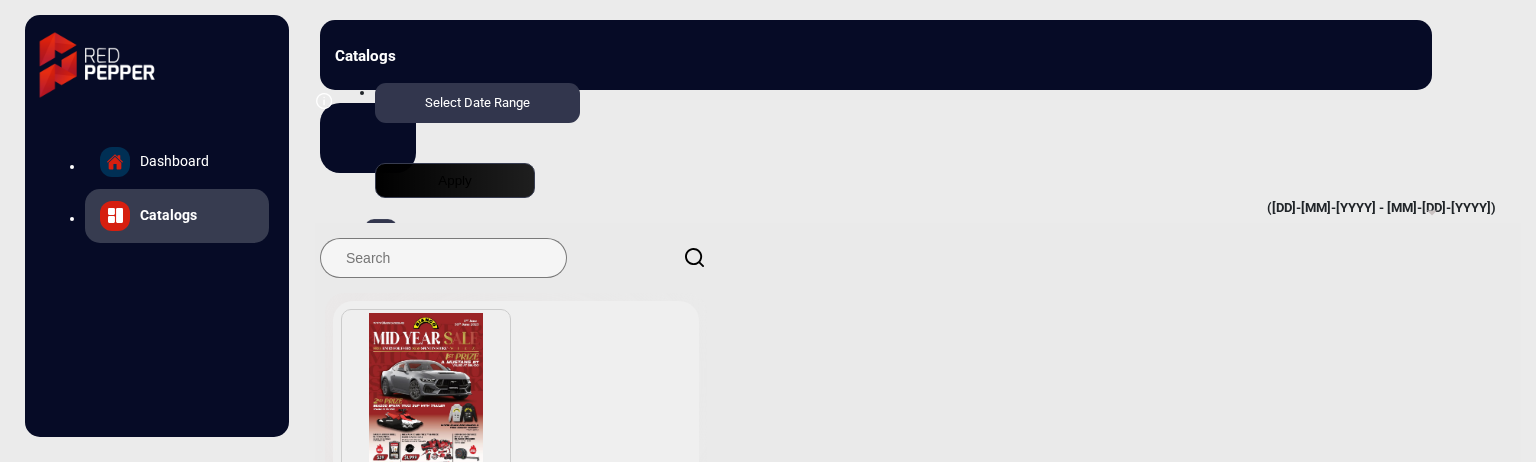 click on "Bianco Mid Year Sale  Ref name : bianco-mid-year-sale-1" at bounding box center [516, 542] 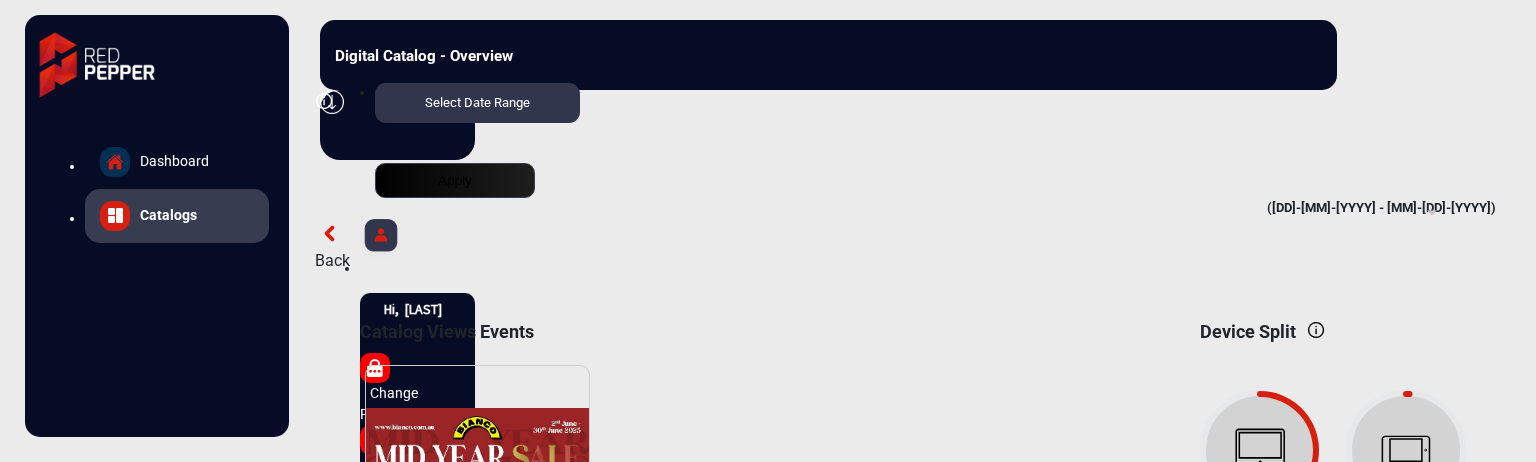 click on "Dashboard" at bounding box center (177, 162) 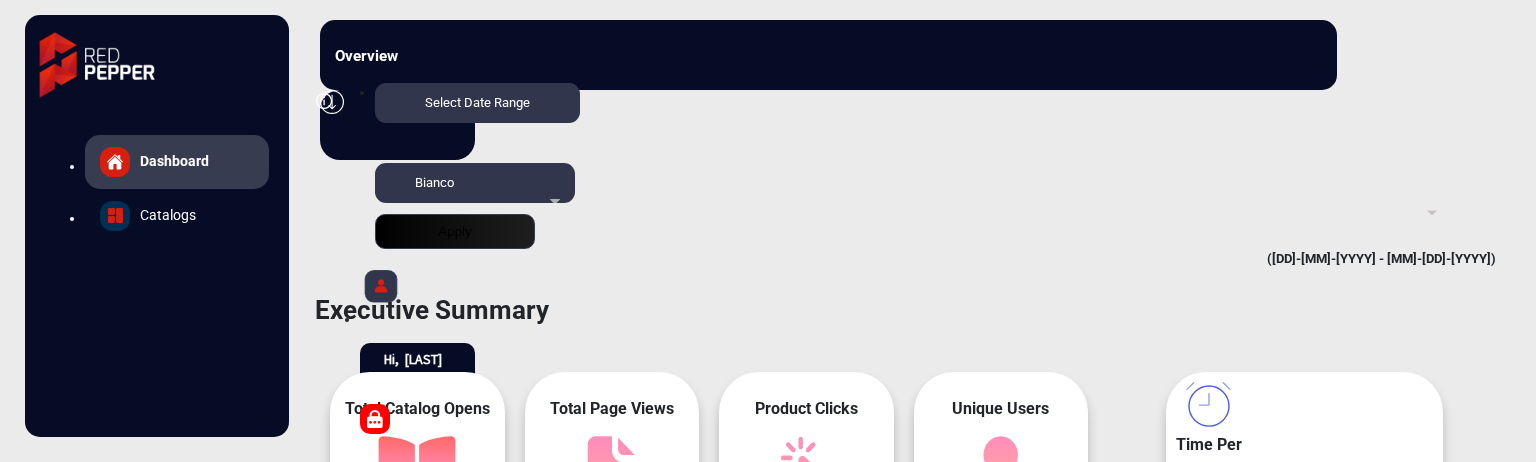 click on "Dashboard" at bounding box center [177, 162] 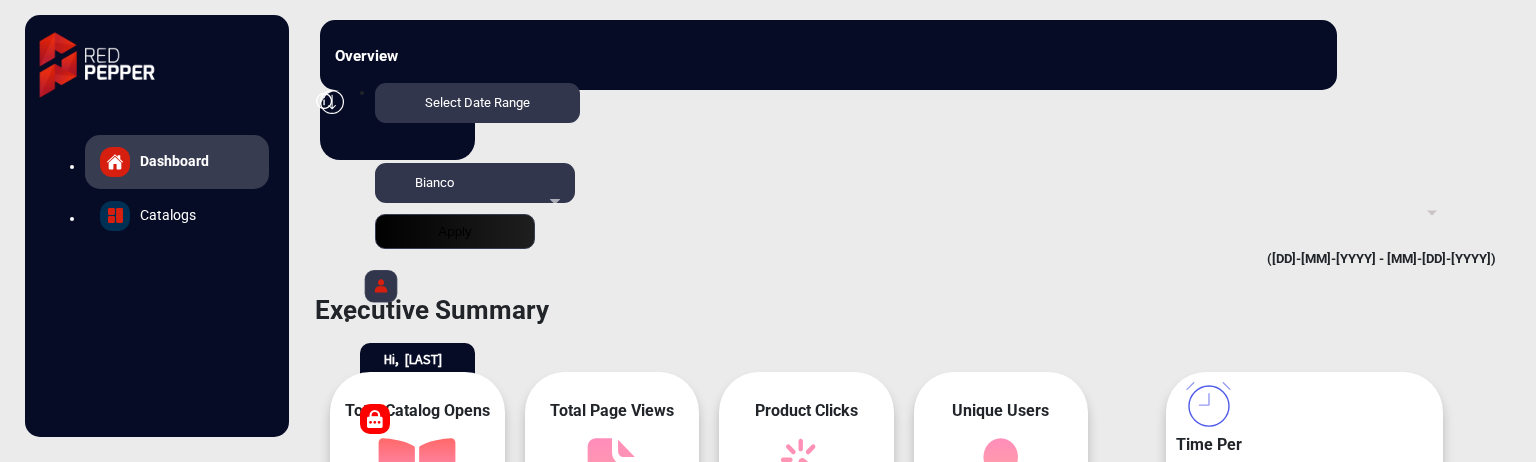 click on "Select Date Range" at bounding box center (477, 103) 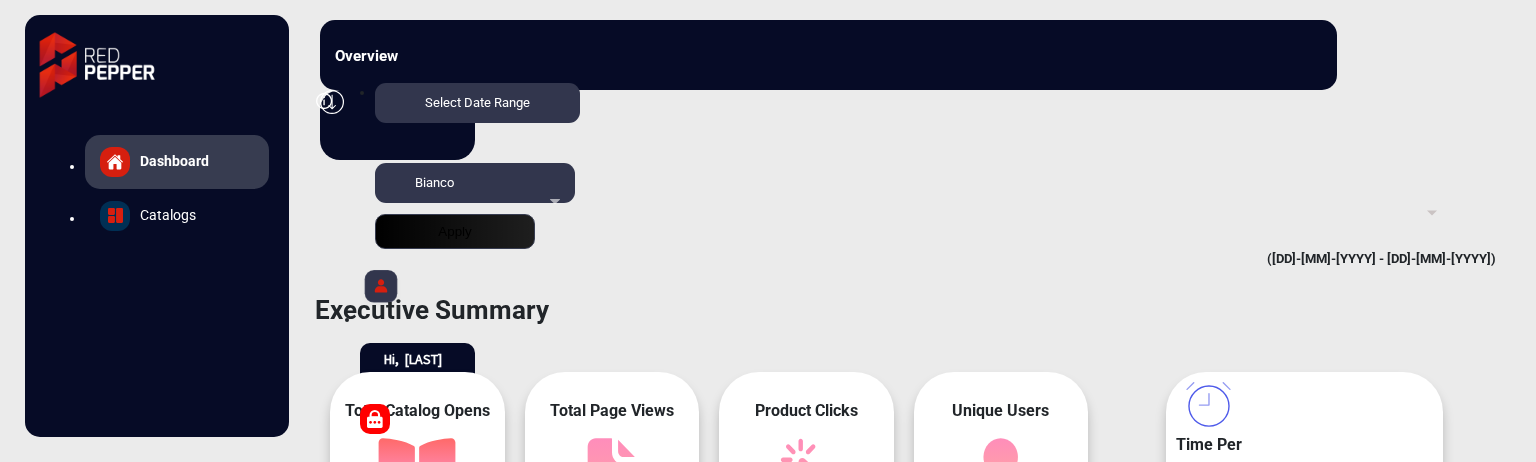scroll, scrollTop: 999101, scrollLeft: 998828, axis: both 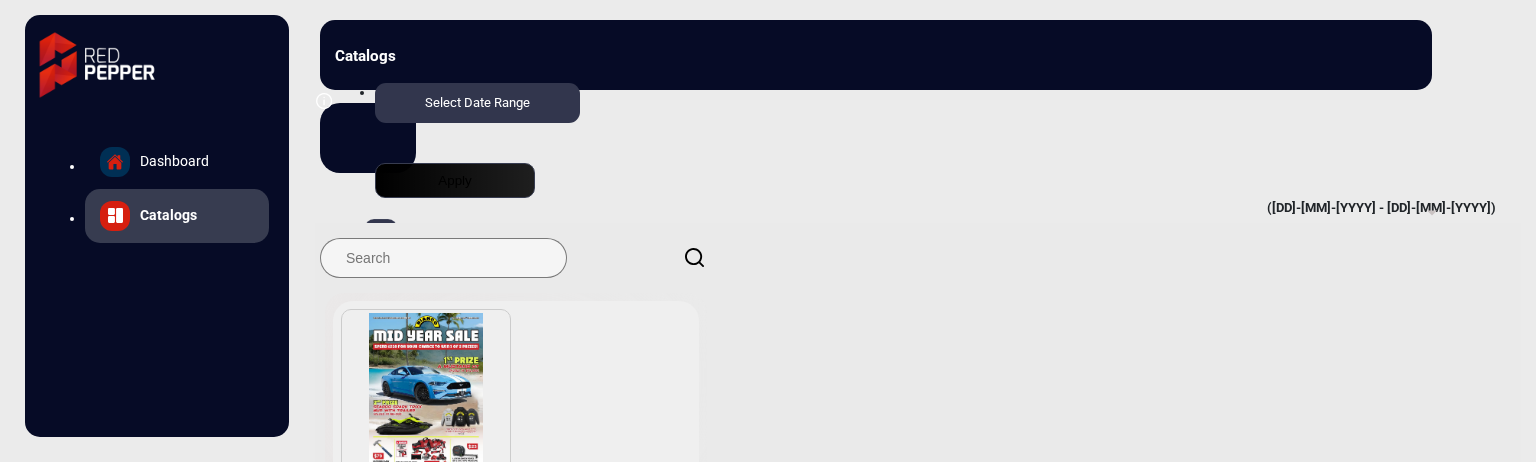 click at bounding box center (669, 500) 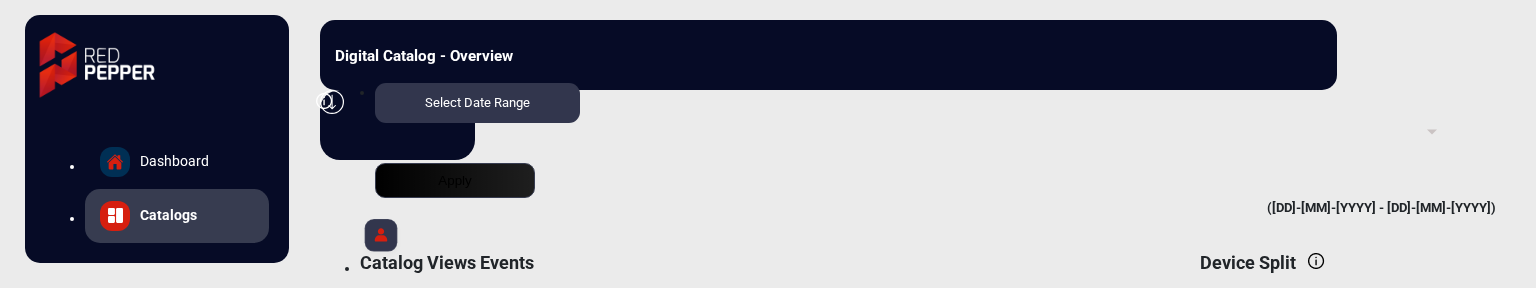 scroll, scrollTop: 115, scrollLeft: 0, axis: vertical 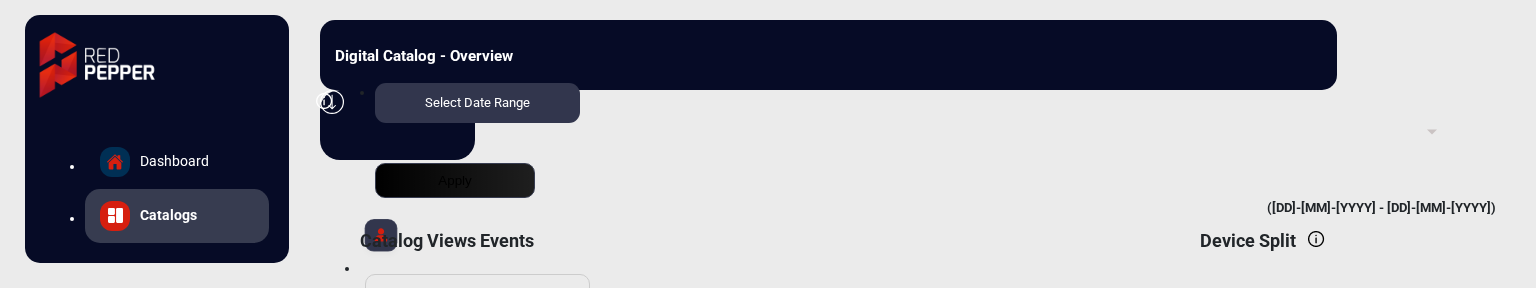 drag, startPoint x: 790, startPoint y: 151, endPoint x: 672, endPoint y: 151, distance: 118 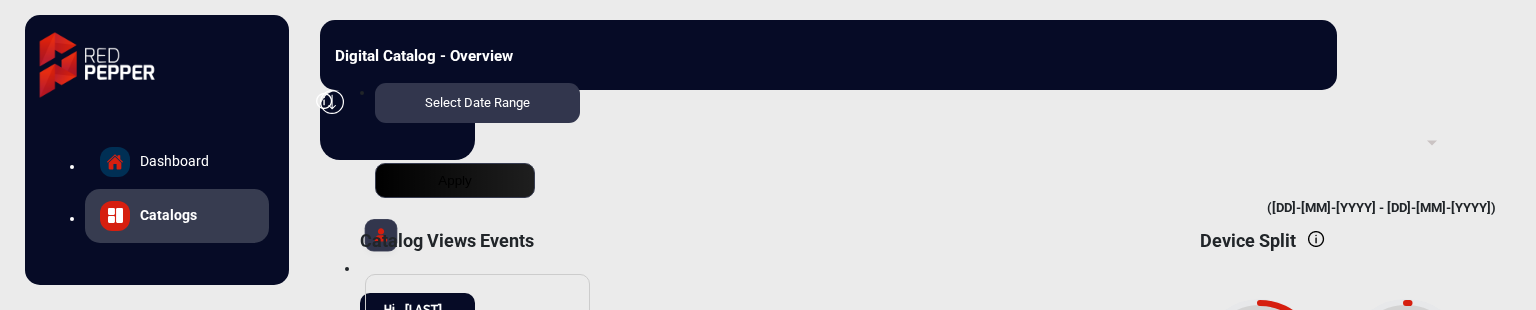click on "No records found!" at bounding box center [602, 1054] 